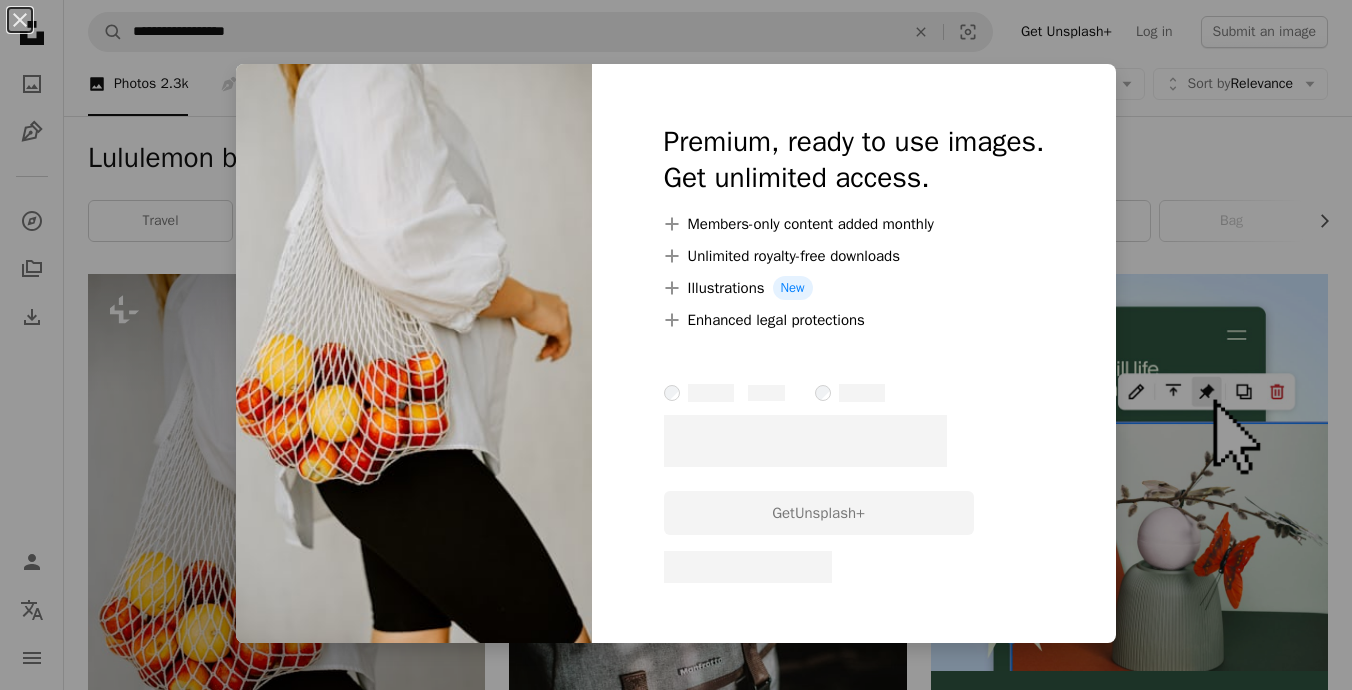 scroll, scrollTop: 203, scrollLeft: 0, axis: vertical 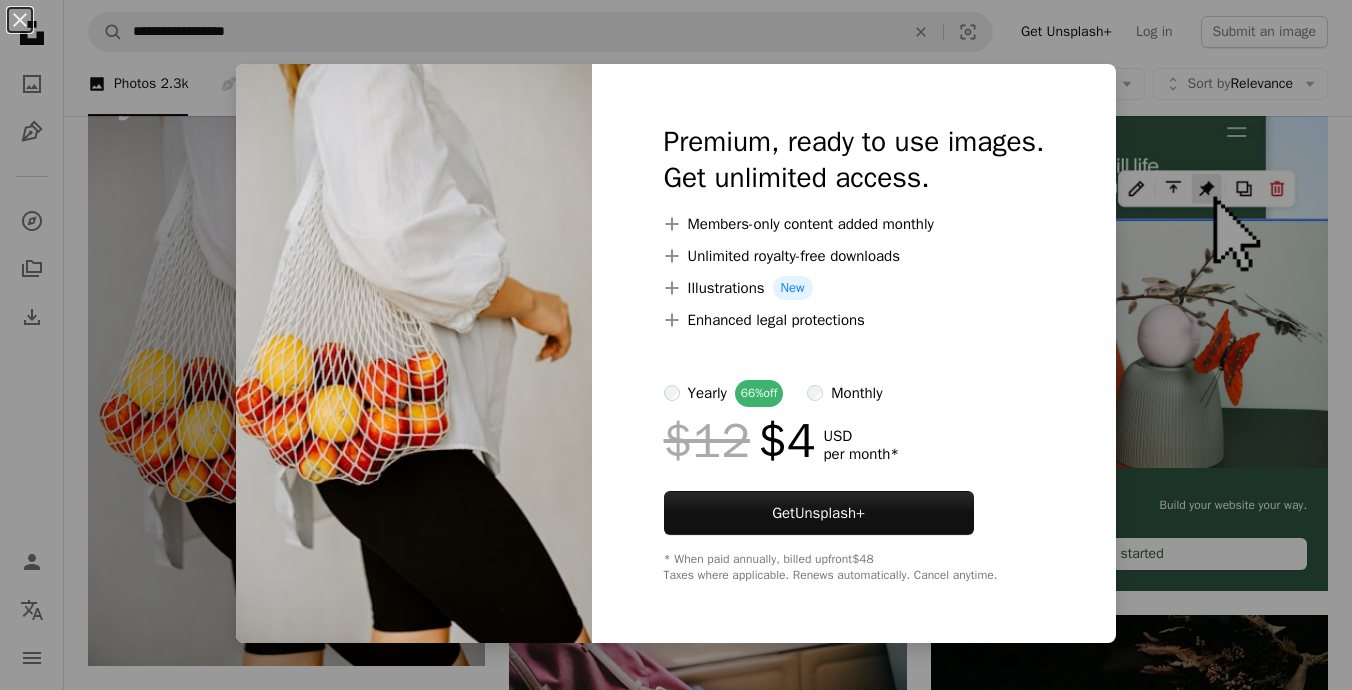 click on "An X shape Premium, ready to use images. Get unlimited access. A plus sign Members-only content added monthly A plus sign Unlimited royalty-free downloads A plus sign Illustrations  New A plus sign Enhanced legal protections yearly 66%  off monthly $12   $4 USD per month * Get  Unsplash+ * When paid annually, billed upfront  $48 Taxes where applicable. Renews automatically. Cancel anytime." at bounding box center (676, 345) 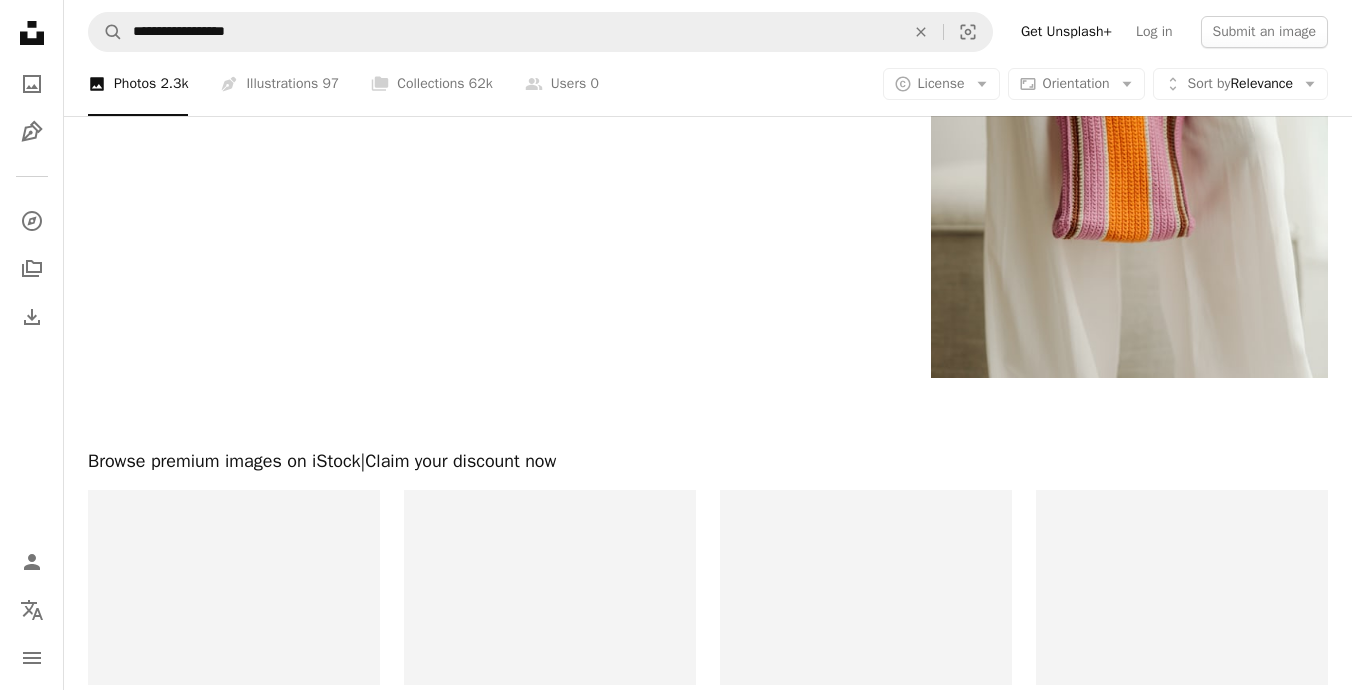 scroll, scrollTop: 3178, scrollLeft: 0, axis: vertical 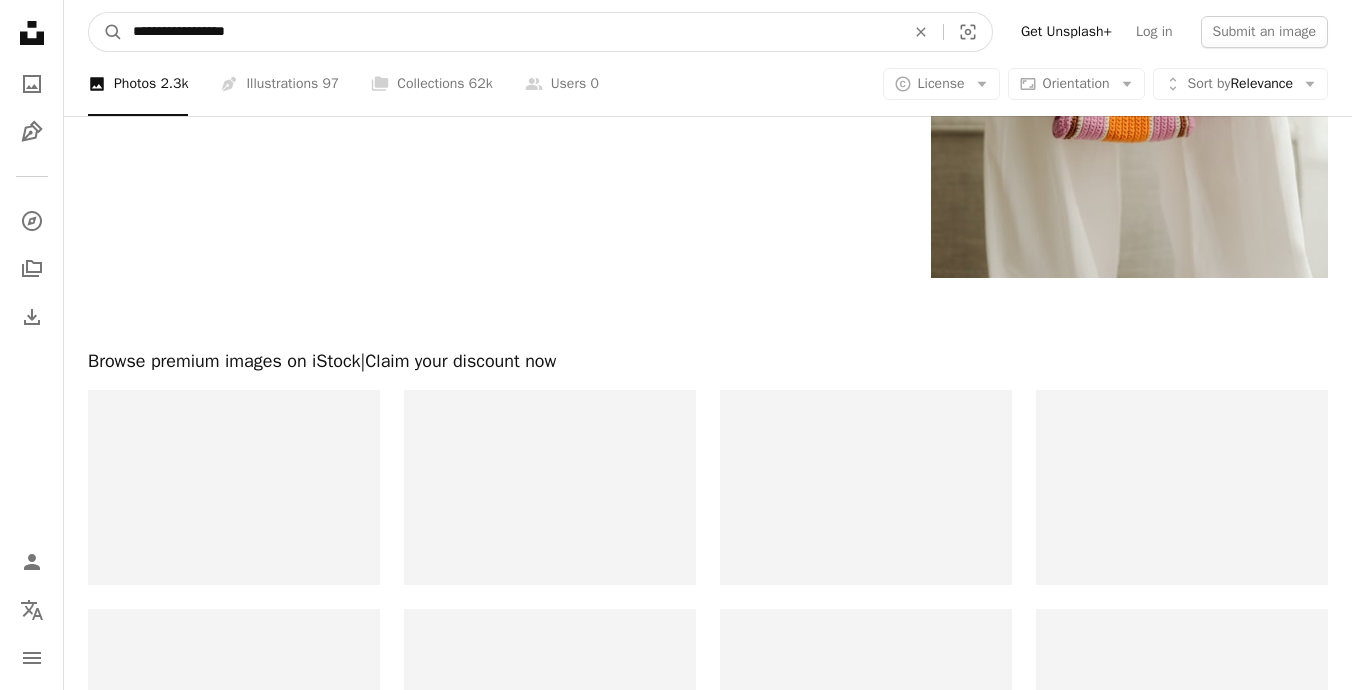 click on "**********" at bounding box center (511, 32) 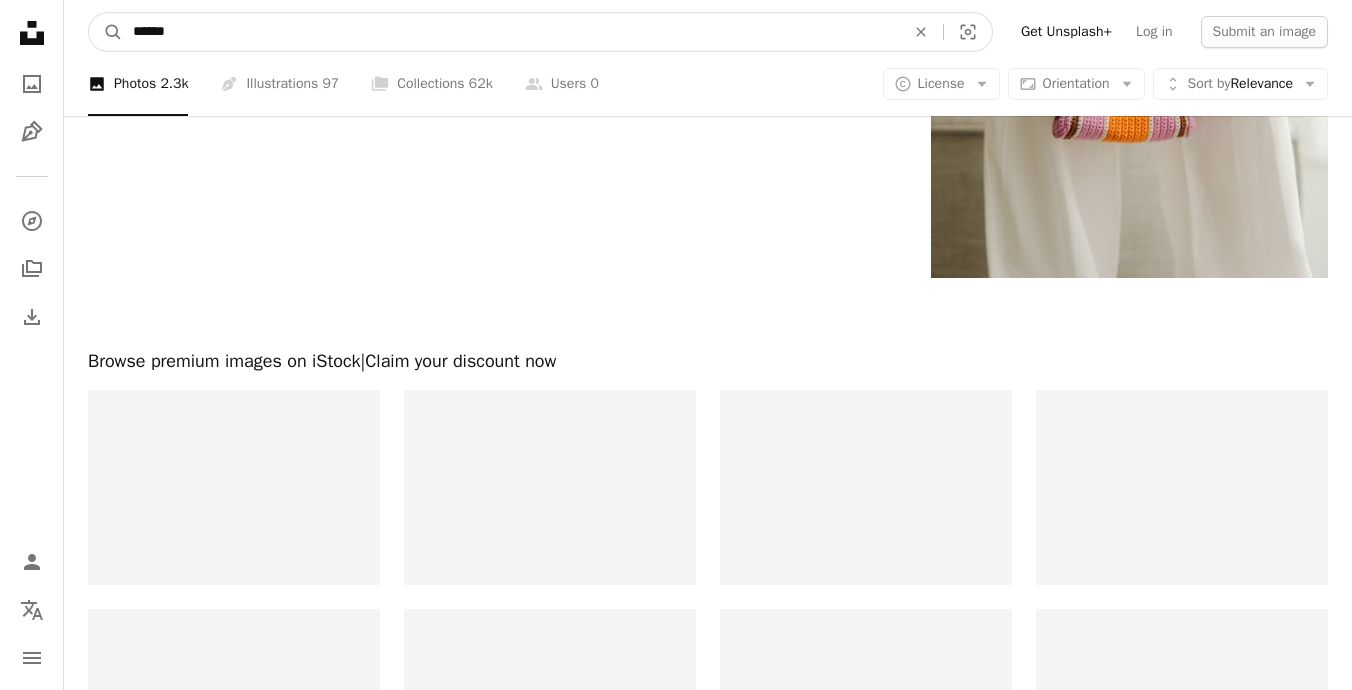 type on "******" 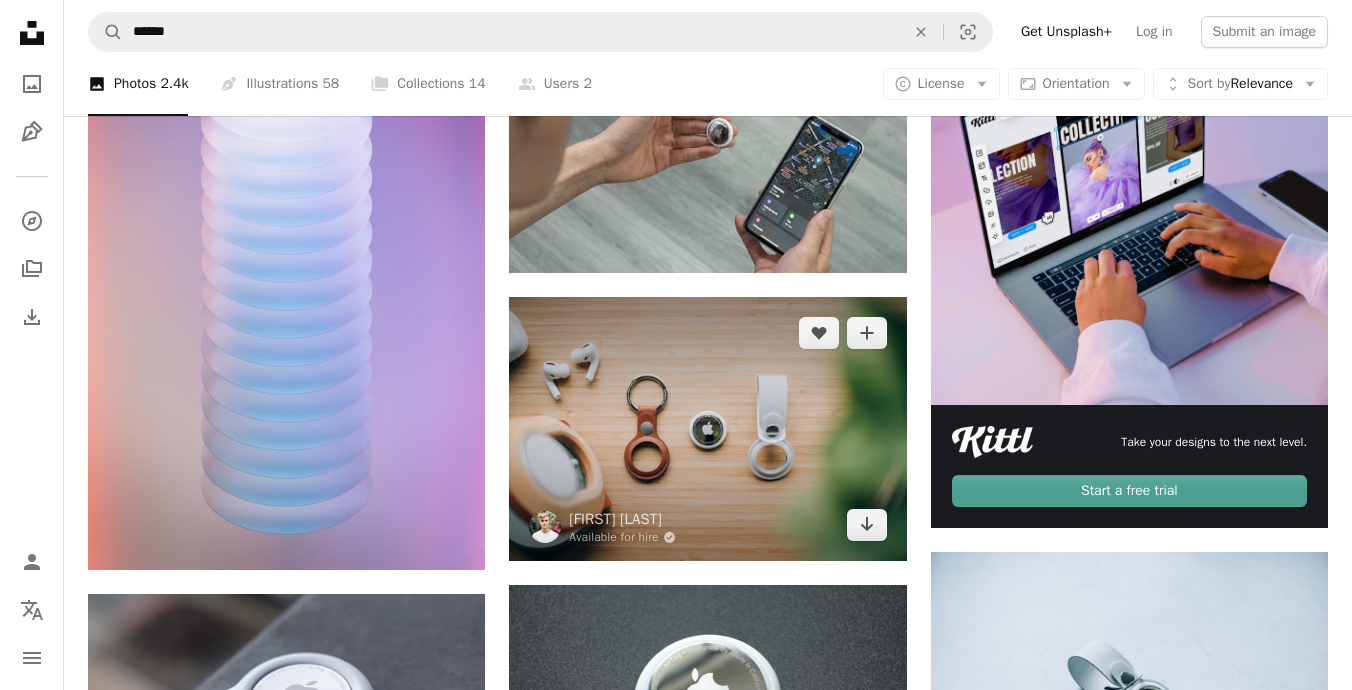 scroll, scrollTop: 325, scrollLeft: 0, axis: vertical 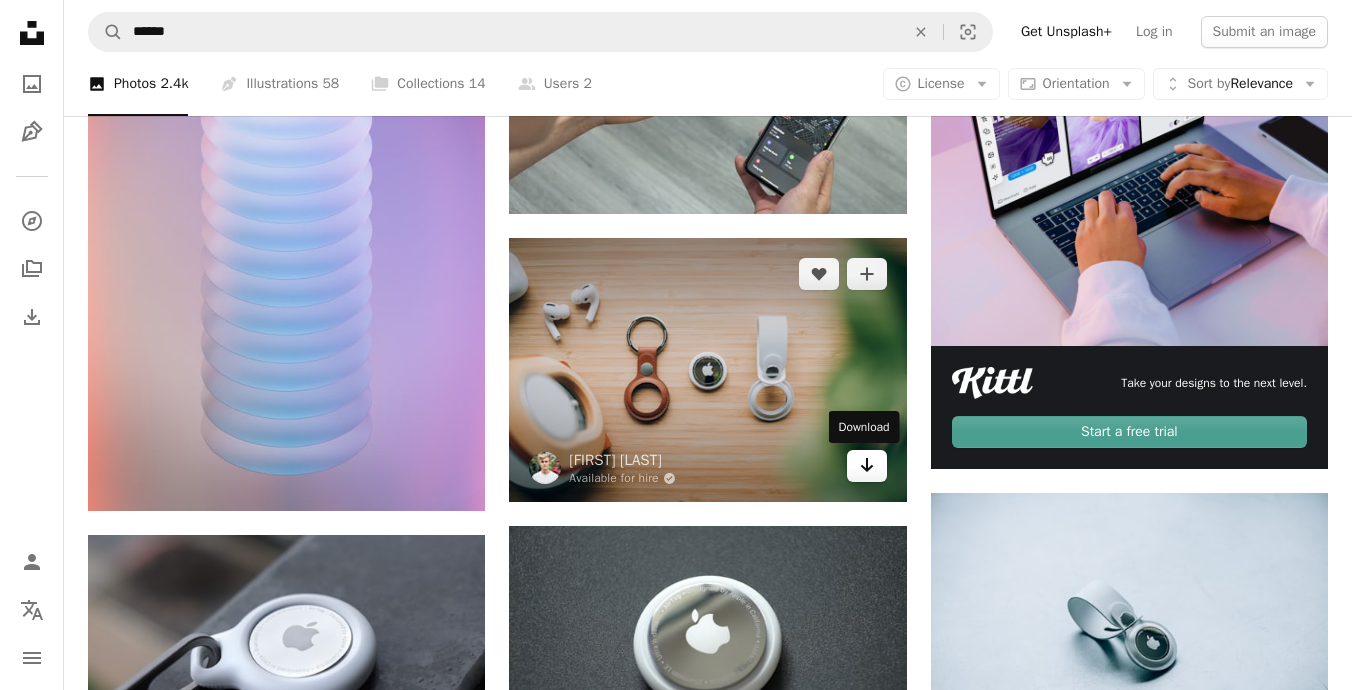 click on "Arrow pointing down" 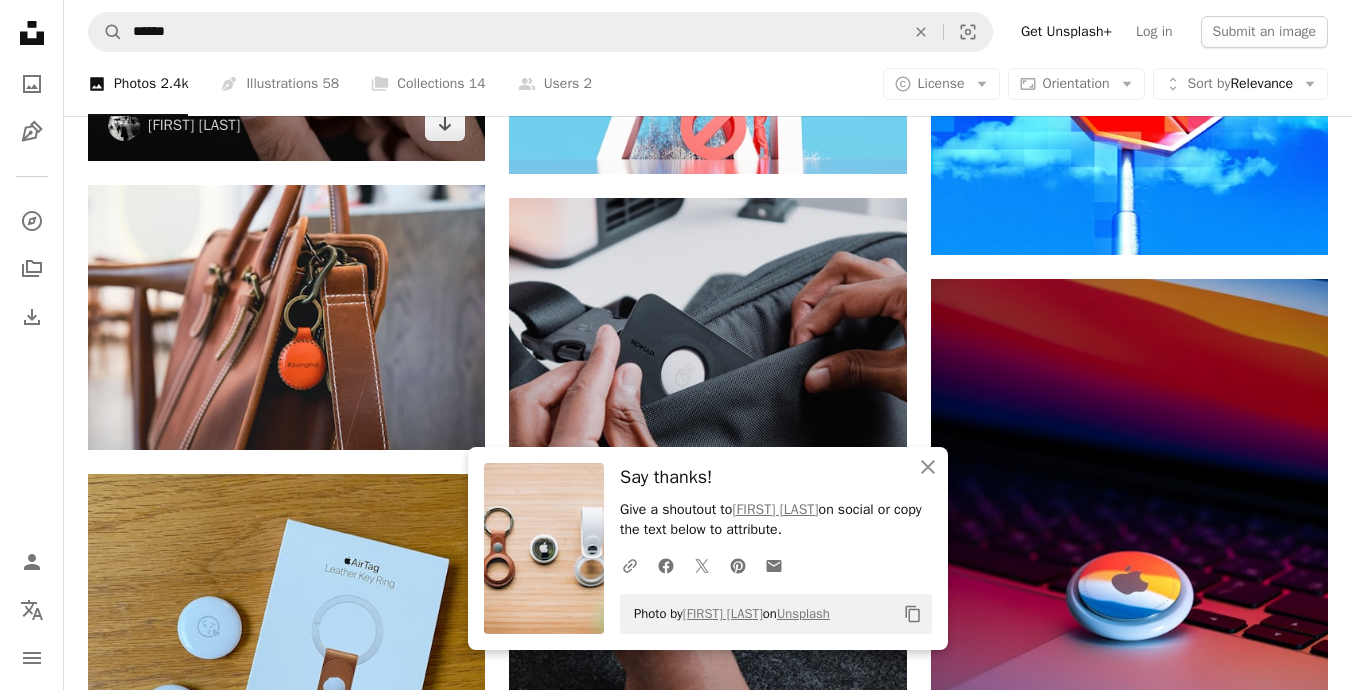 scroll, scrollTop: 1259, scrollLeft: 0, axis: vertical 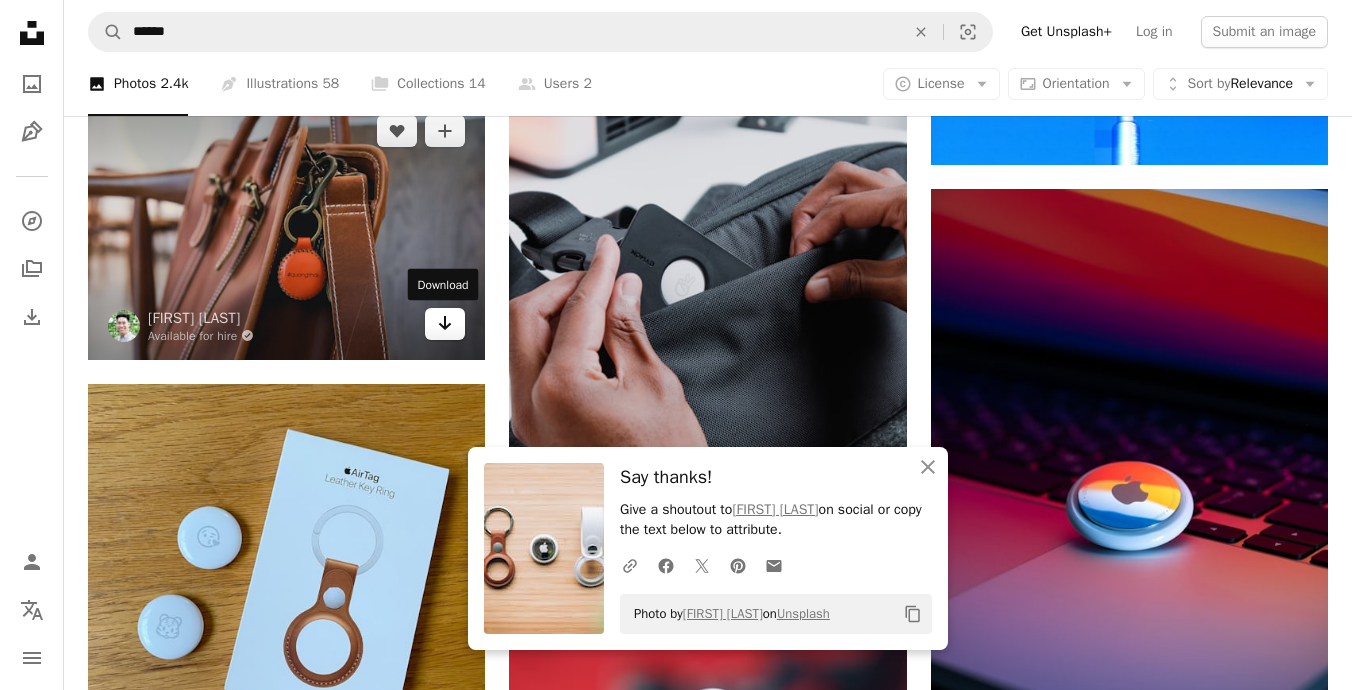 click on "Arrow pointing down" 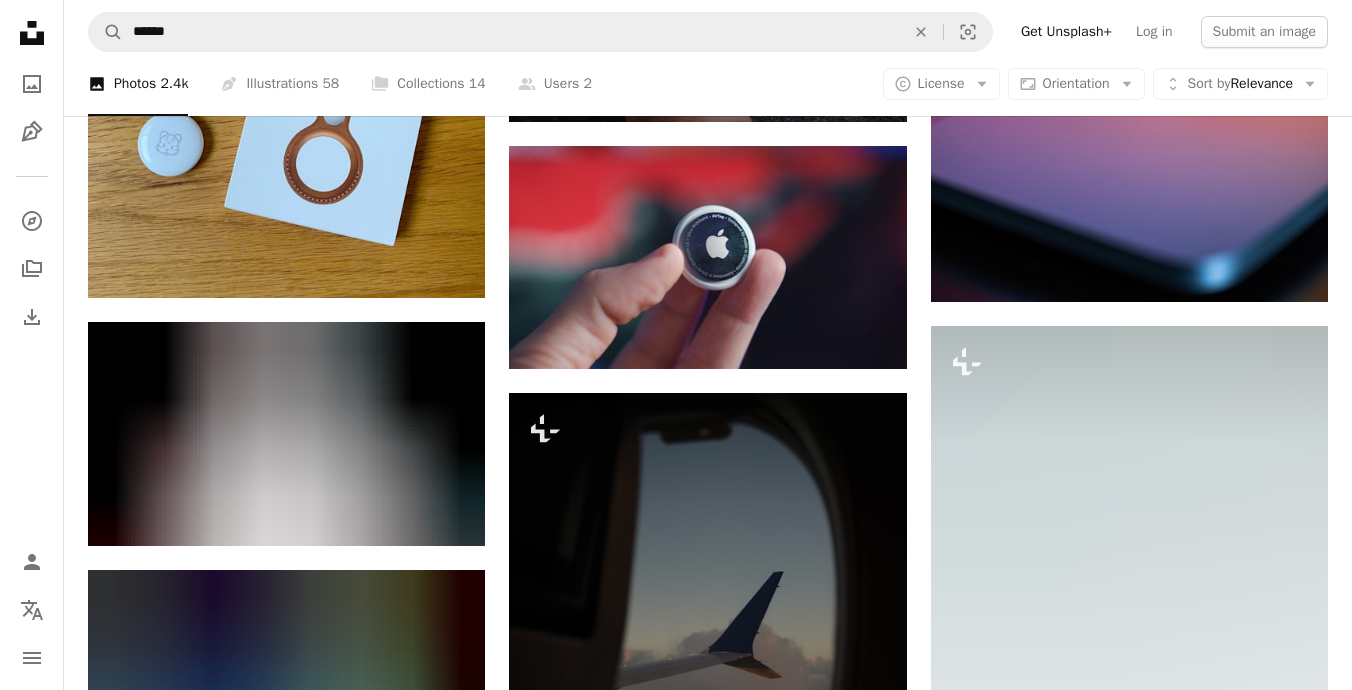 scroll, scrollTop: 1745, scrollLeft: 0, axis: vertical 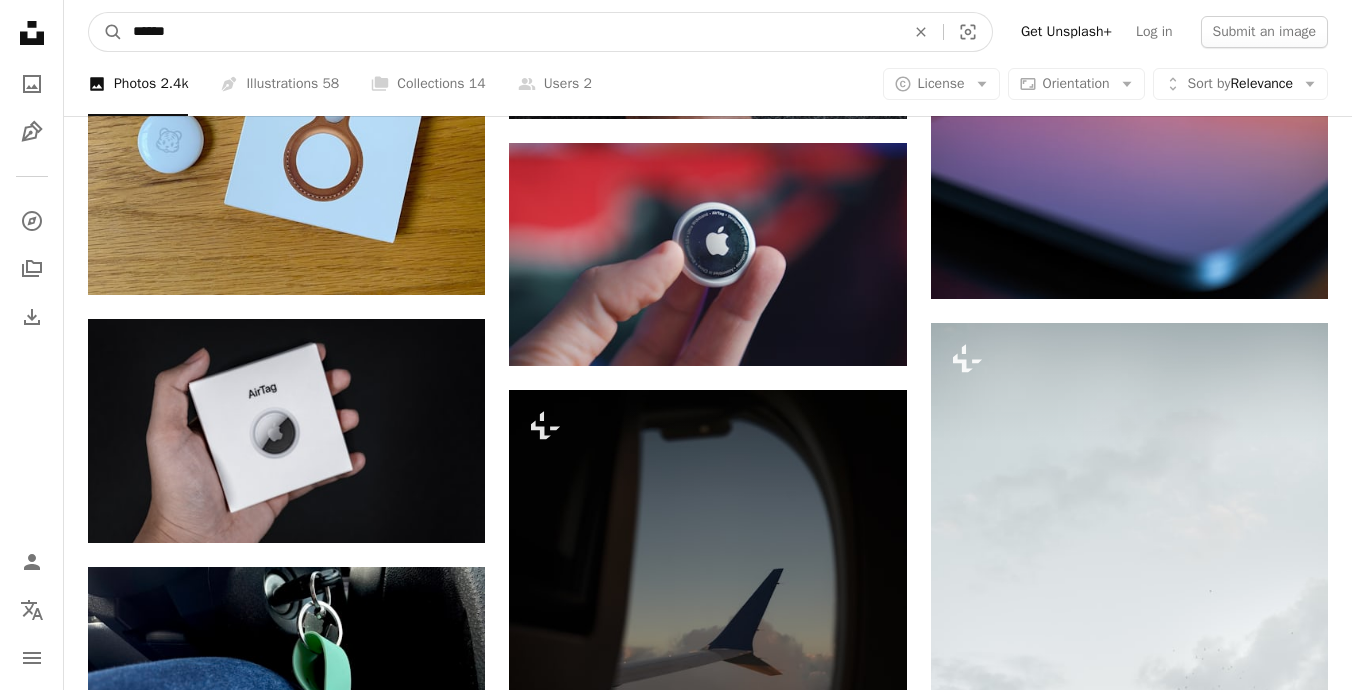 click on "******" at bounding box center [511, 32] 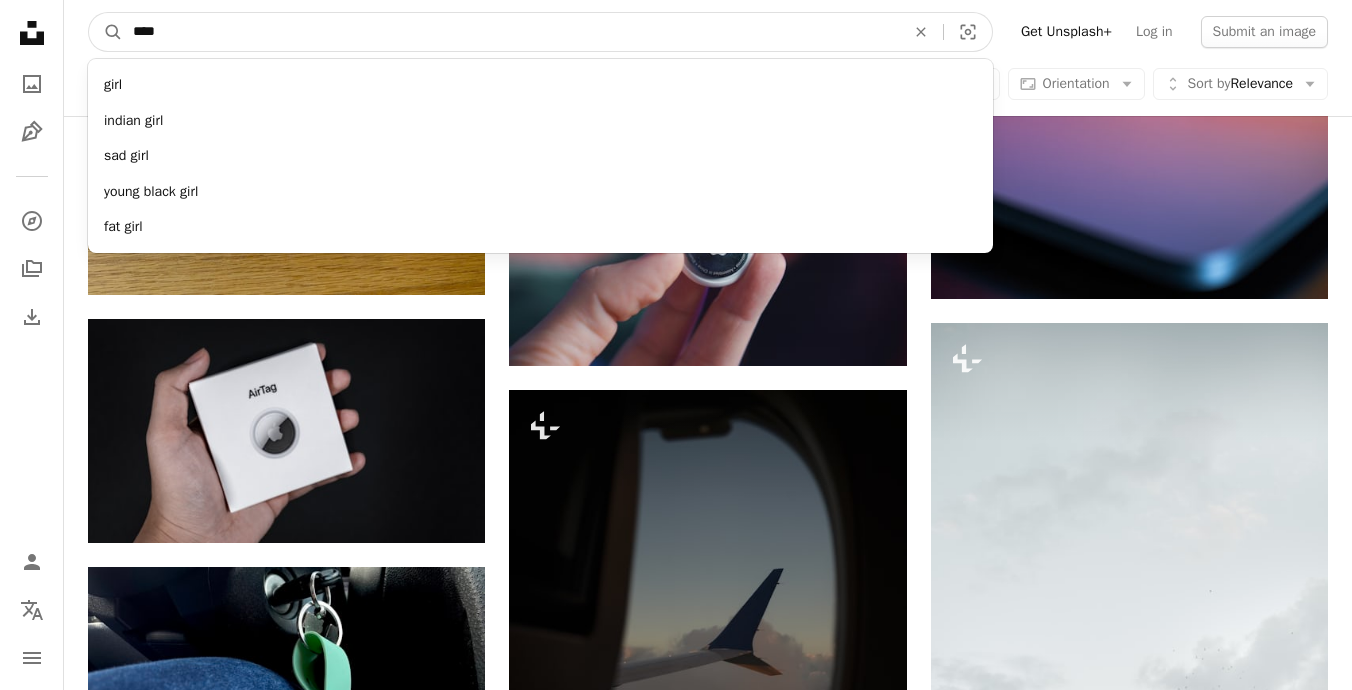 type on "*****" 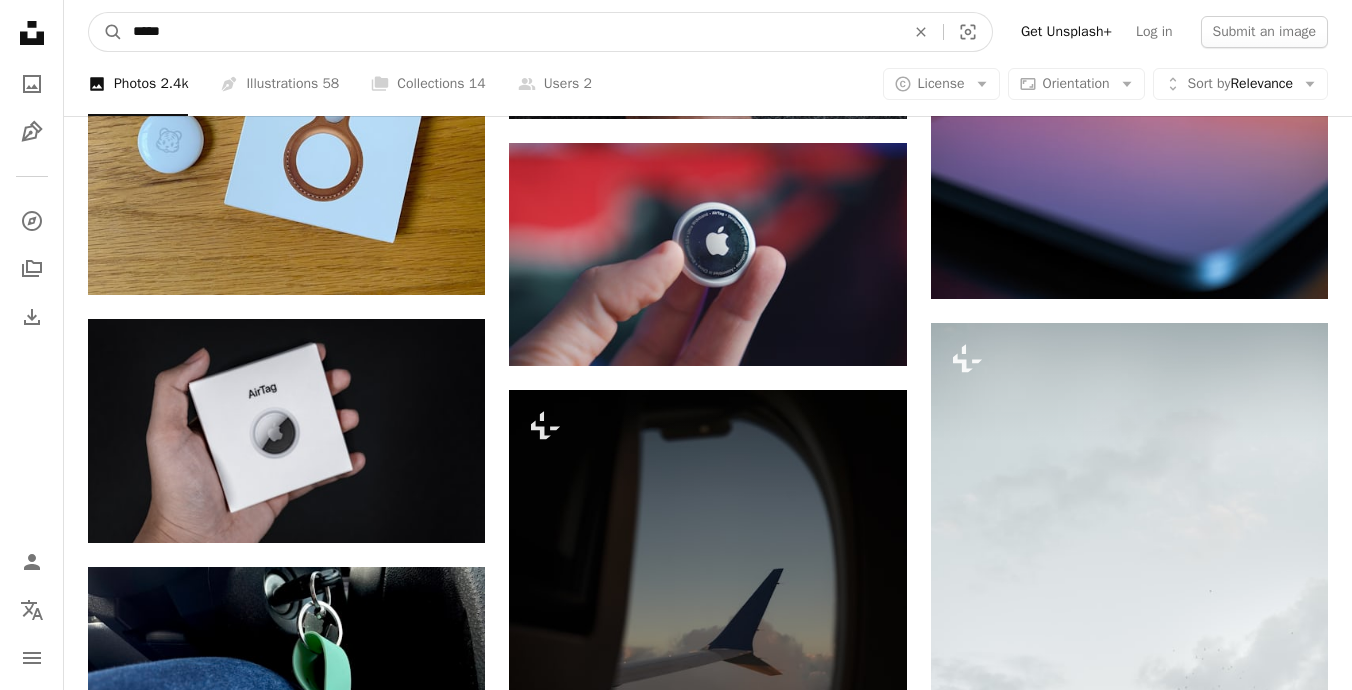 click on "A magnifying glass" at bounding box center [106, 32] 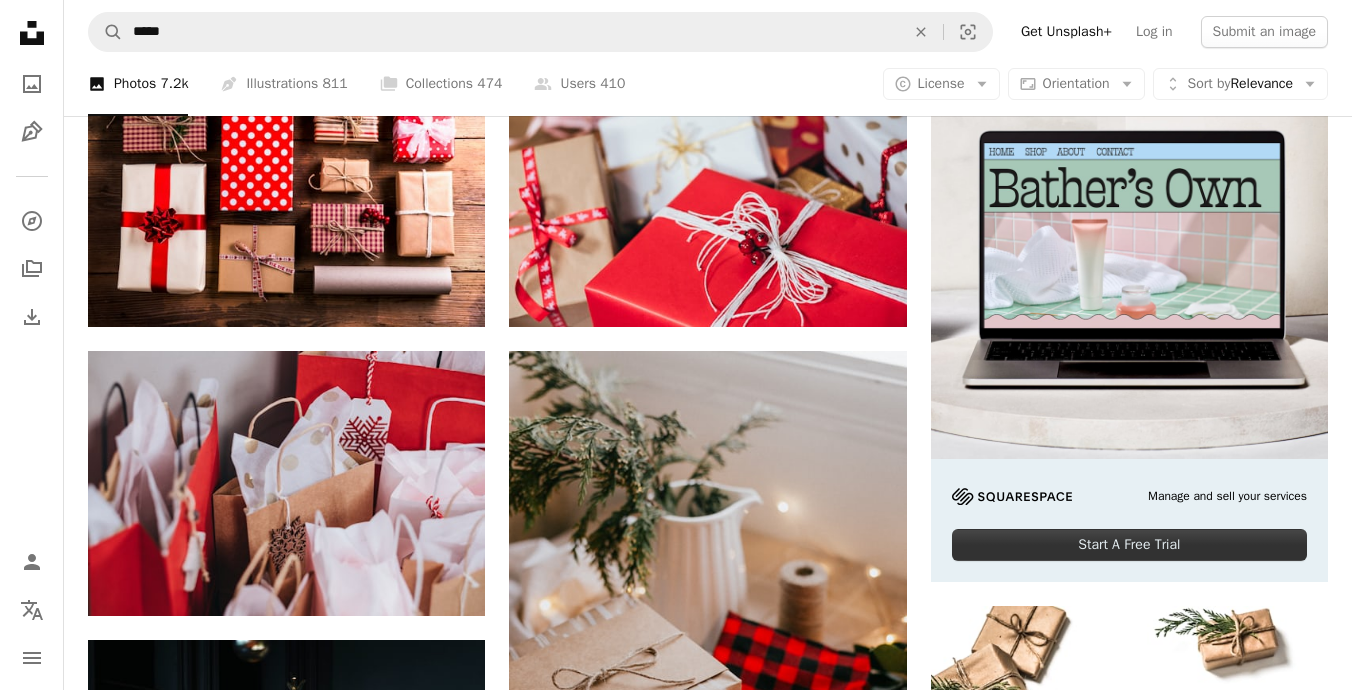 scroll, scrollTop: 0, scrollLeft: 0, axis: both 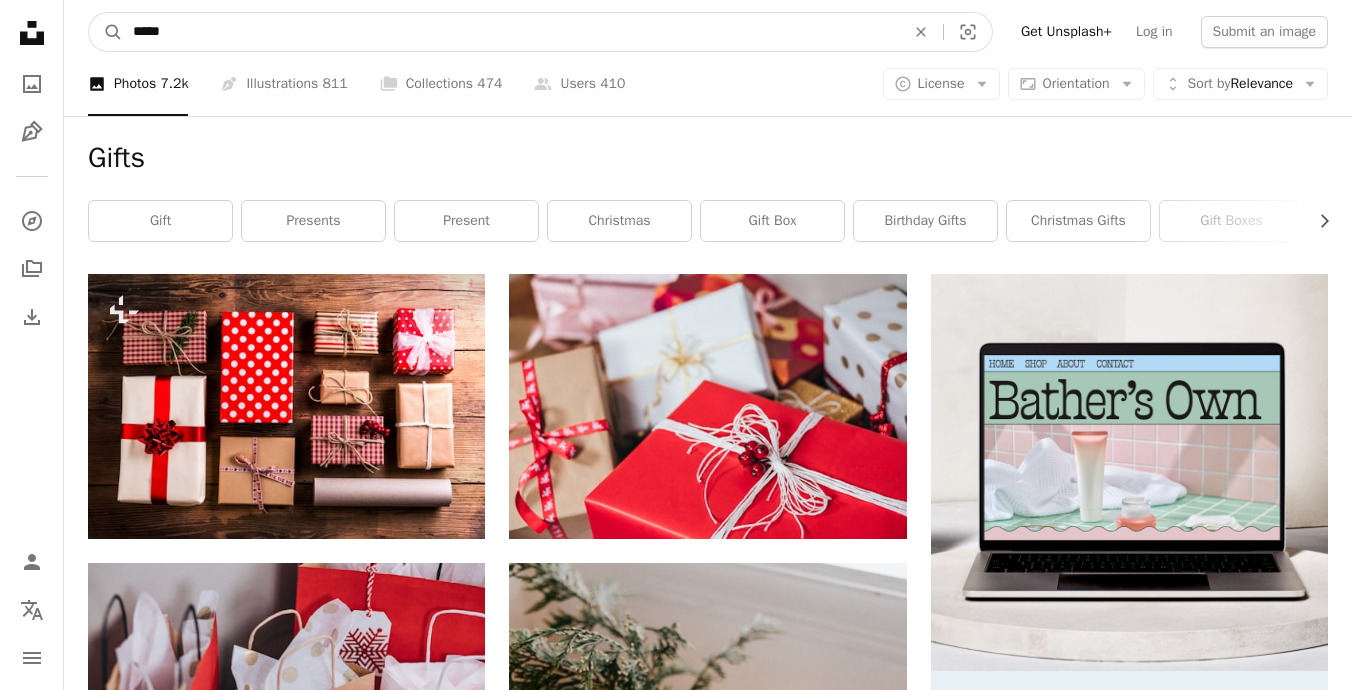 click on "*****" at bounding box center (511, 32) 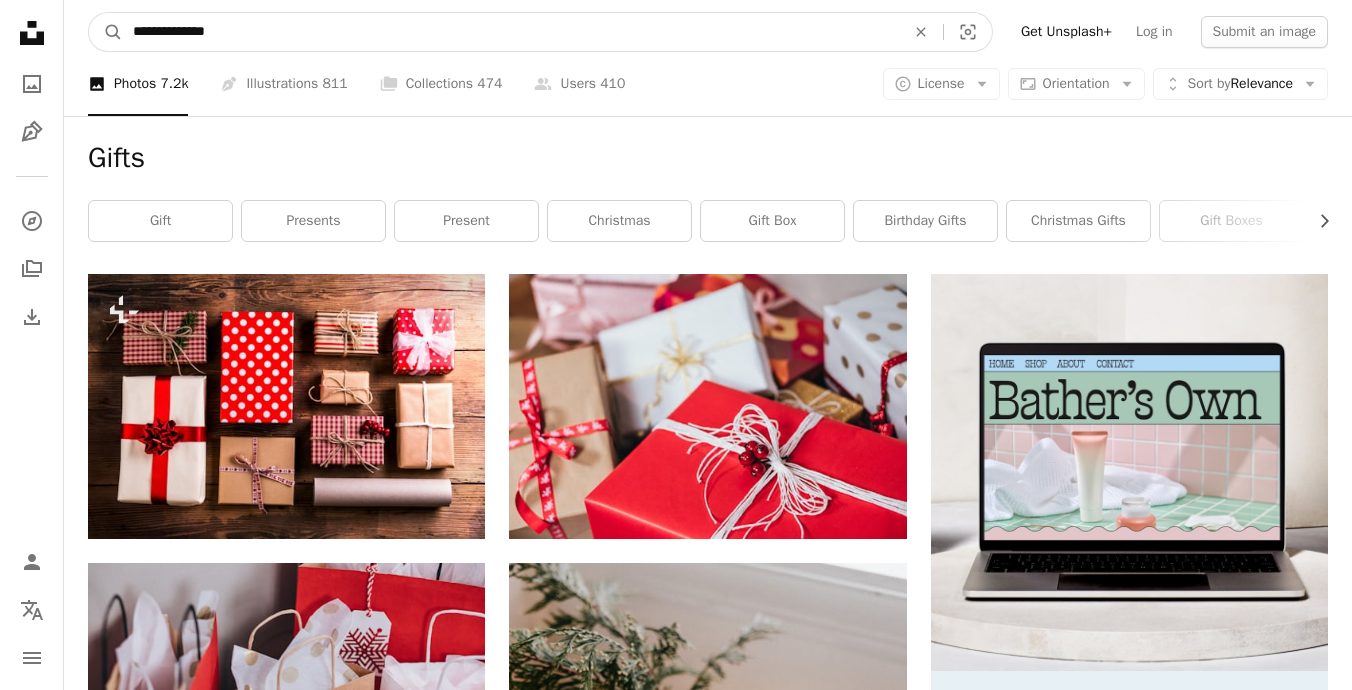 type on "**********" 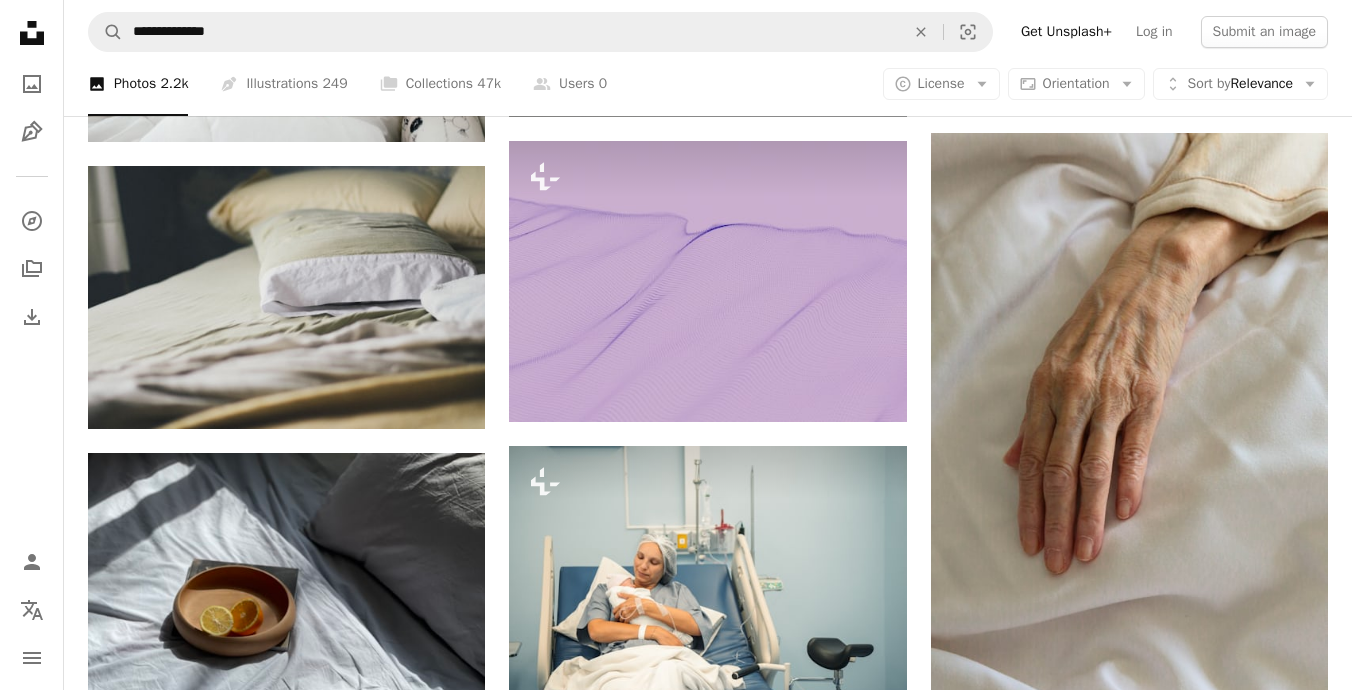 scroll, scrollTop: 453, scrollLeft: 0, axis: vertical 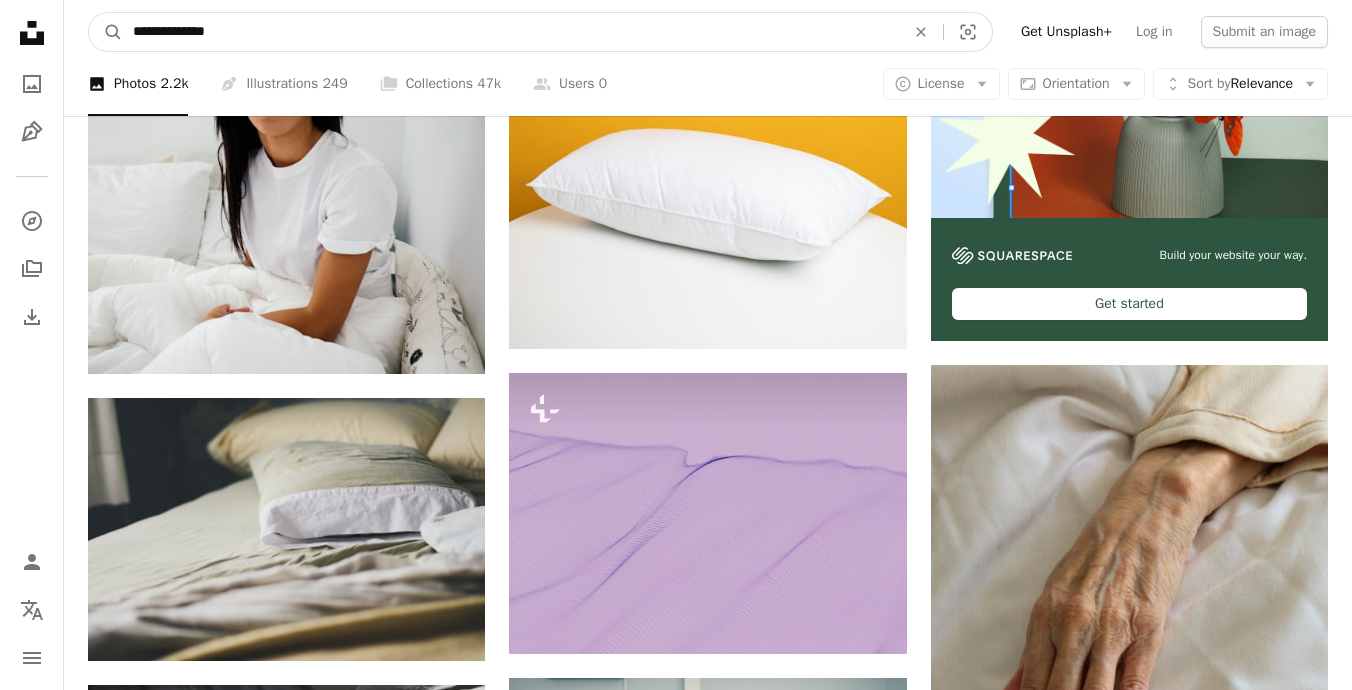 click on "**********" at bounding box center [511, 32] 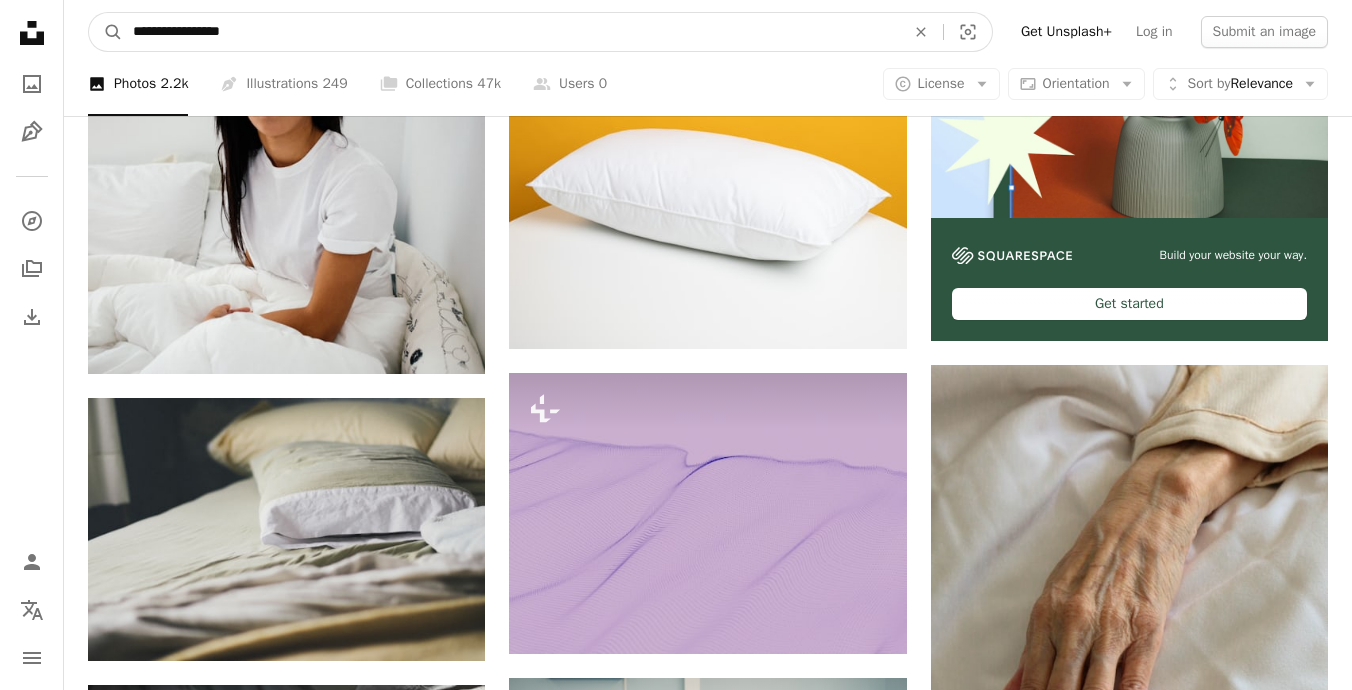 click on "A magnifying glass" at bounding box center [106, 32] 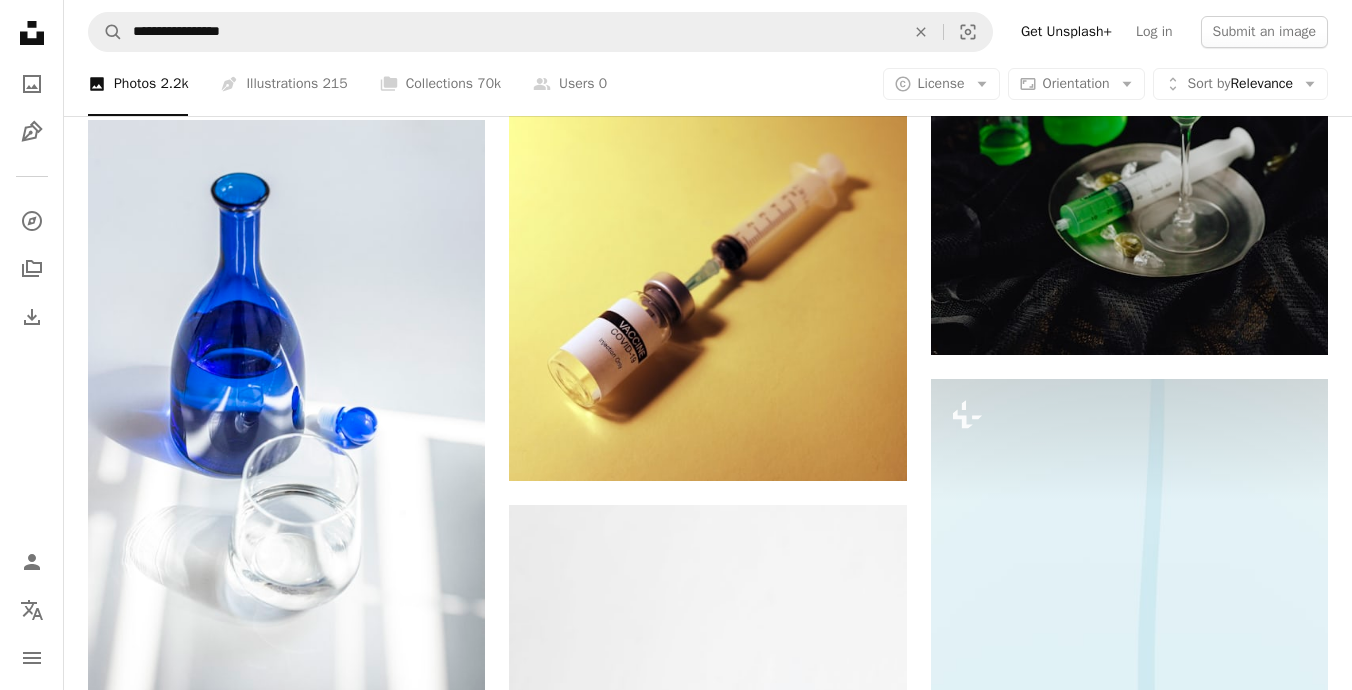 scroll, scrollTop: 0, scrollLeft: 0, axis: both 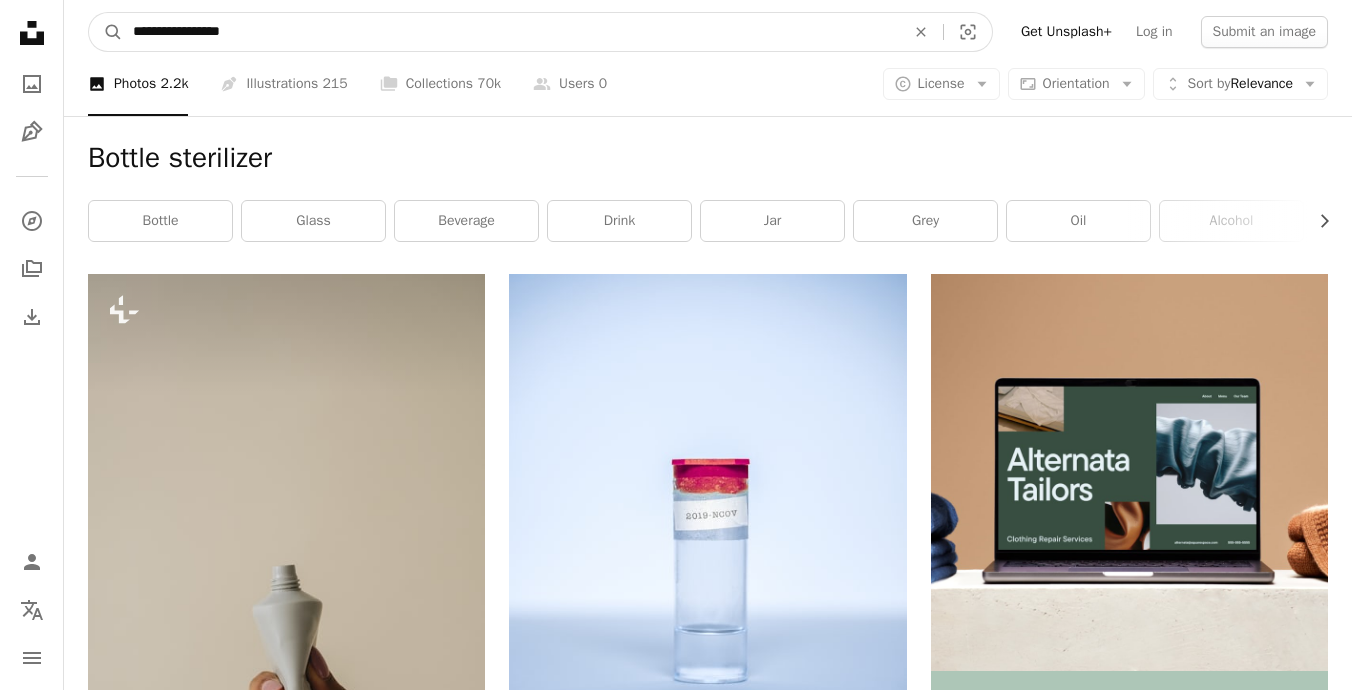 click on "**********" at bounding box center [511, 32] 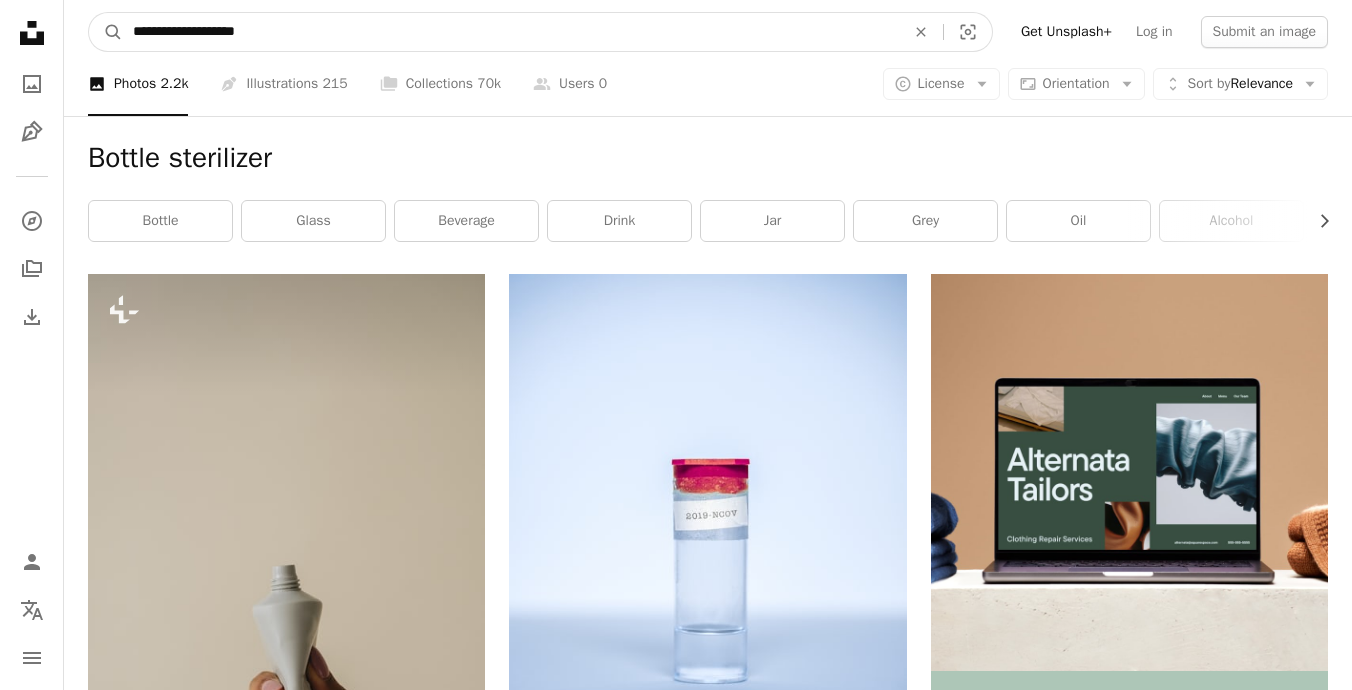 click on "A magnifying glass" at bounding box center [106, 32] 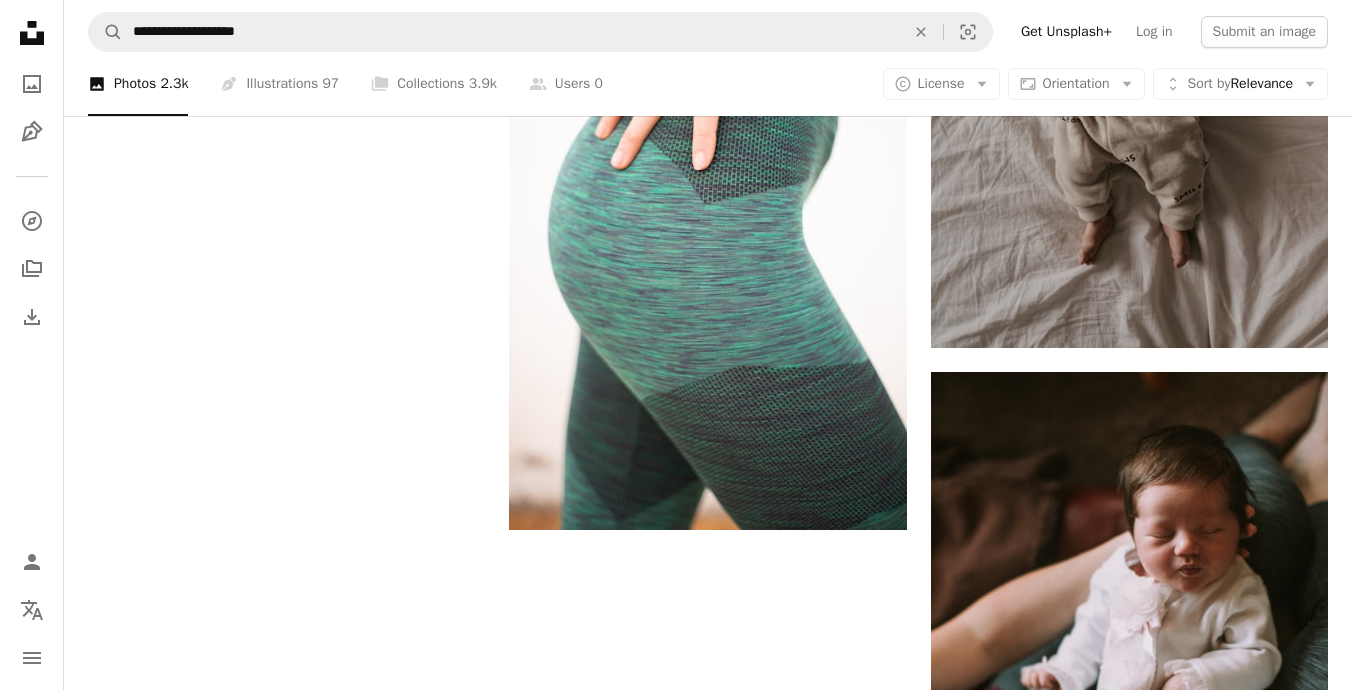 scroll, scrollTop: 3217, scrollLeft: 0, axis: vertical 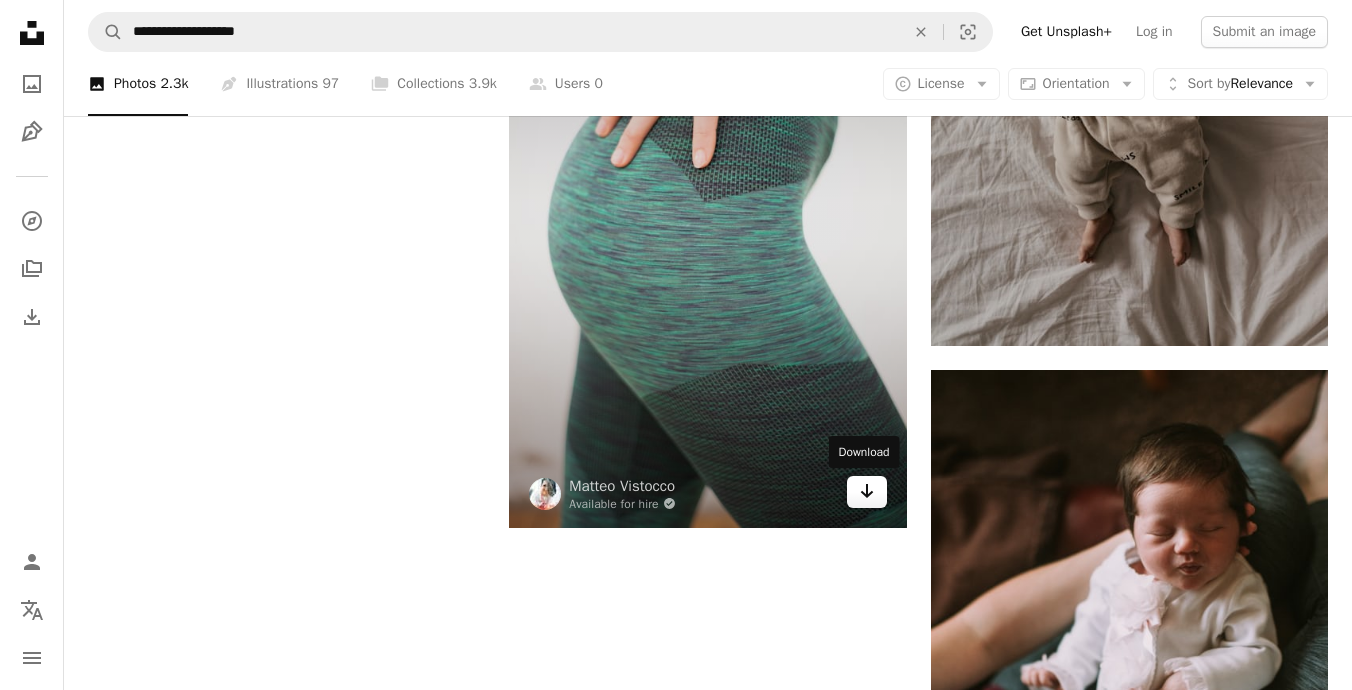click on "Arrow pointing down" 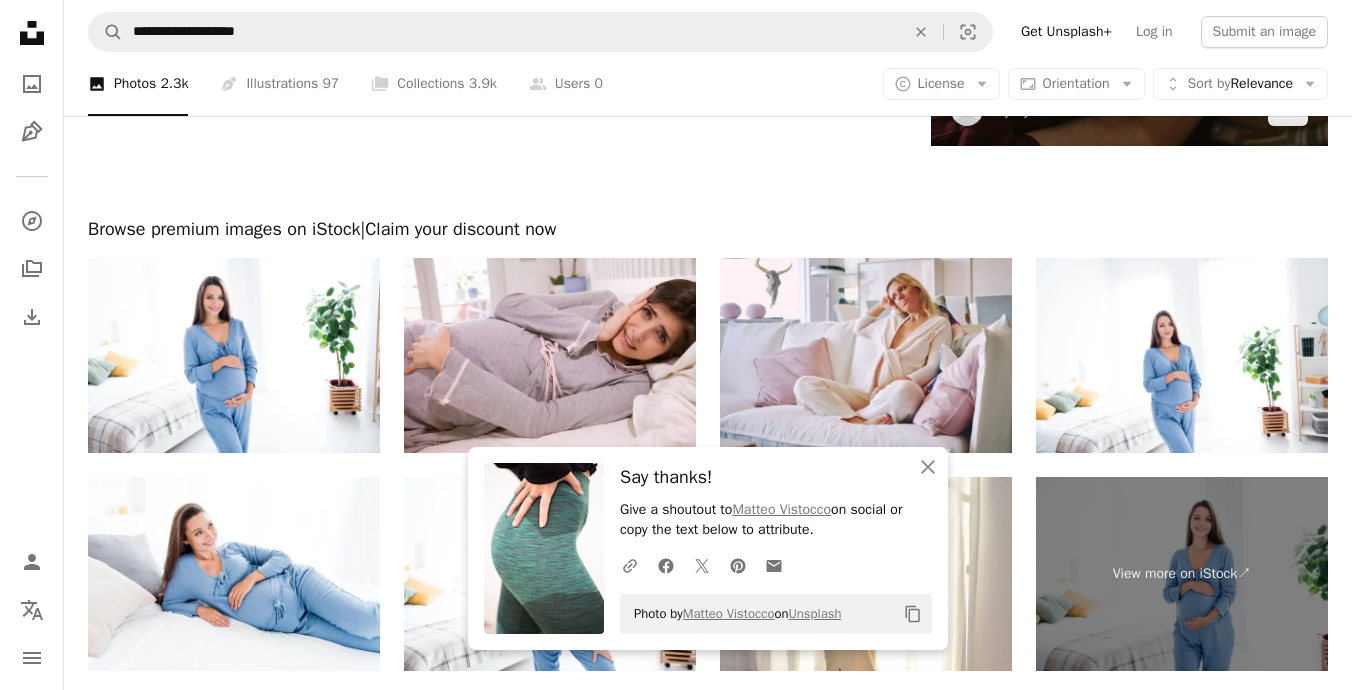 scroll, scrollTop: 4114, scrollLeft: 0, axis: vertical 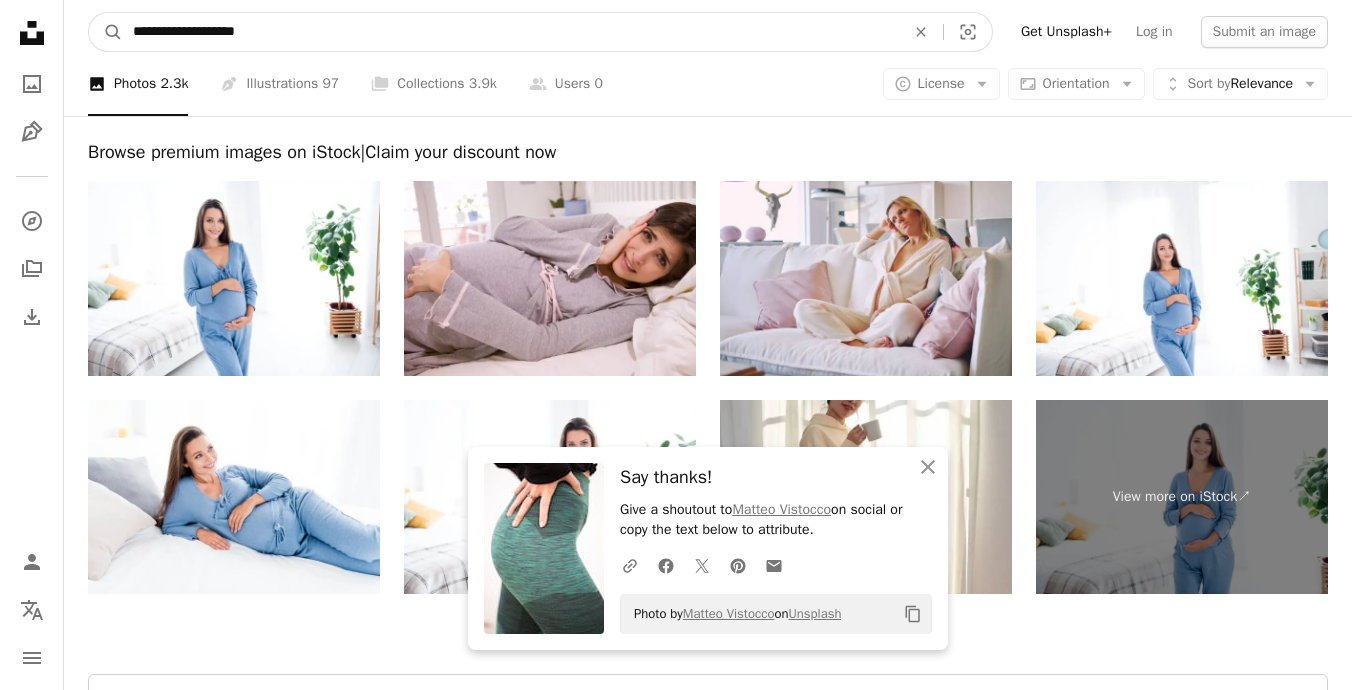 click on "**********" at bounding box center [511, 32] 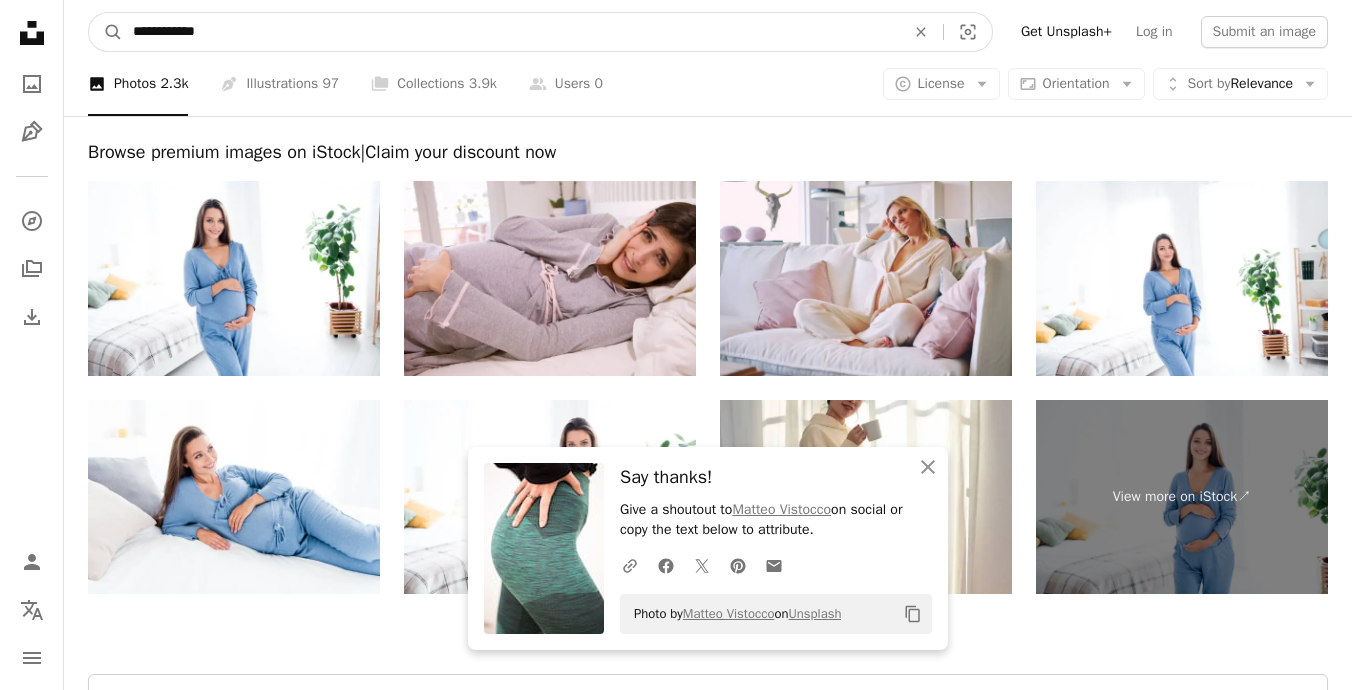 type on "**********" 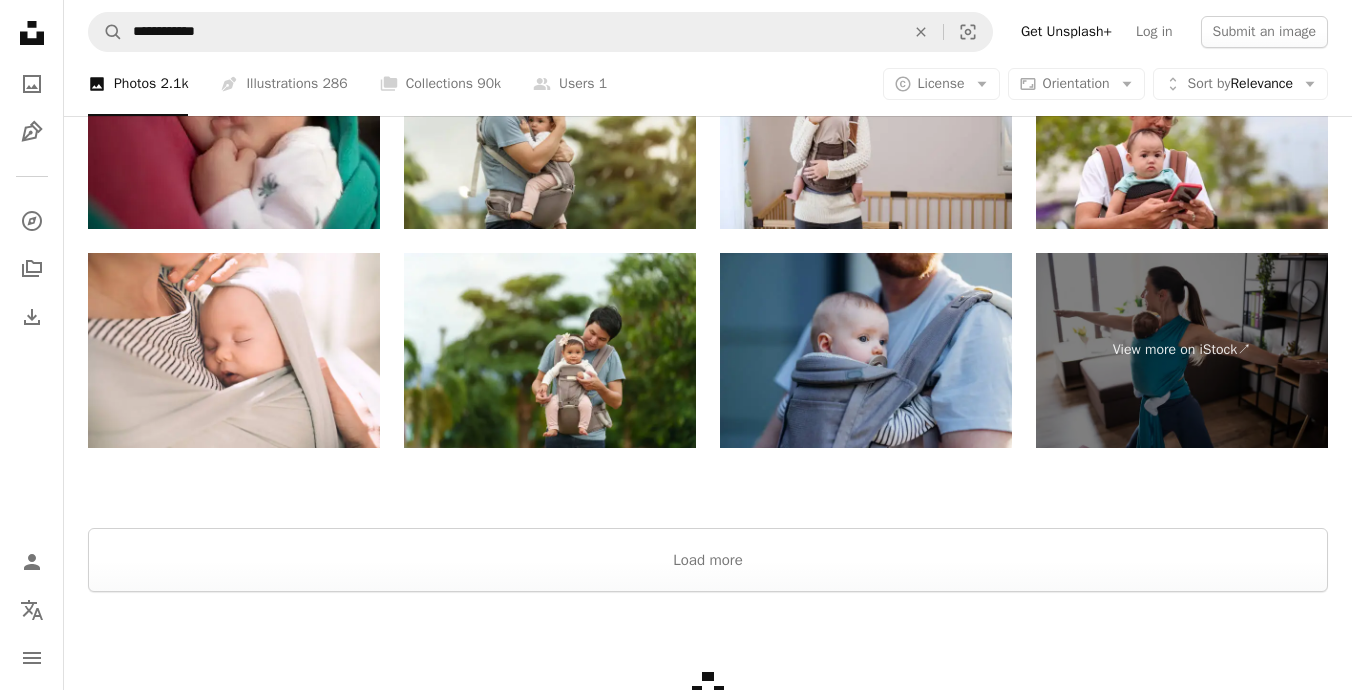 scroll, scrollTop: 3318, scrollLeft: 0, axis: vertical 